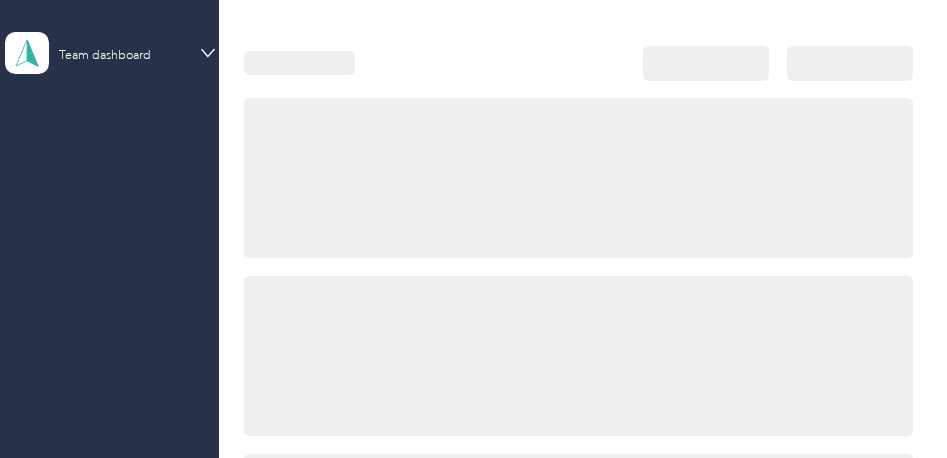 scroll, scrollTop: 0, scrollLeft: 0, axis: both 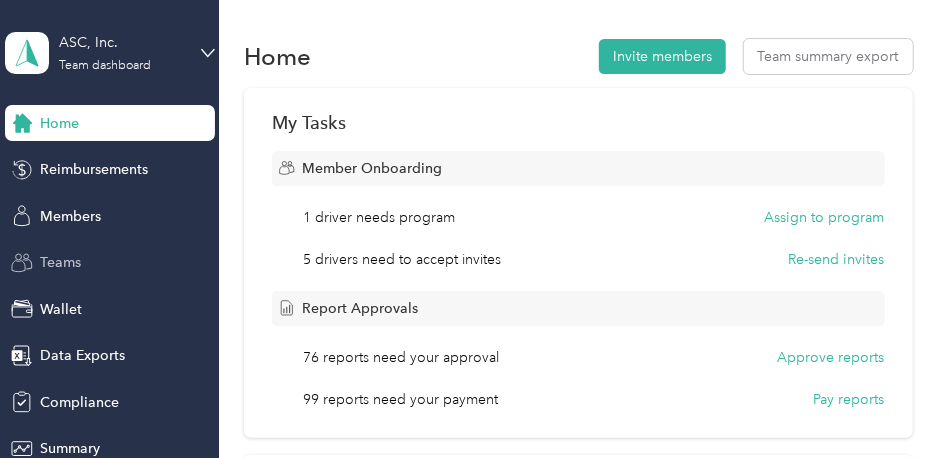 click on "Teams" at bounding box center [60, 262] 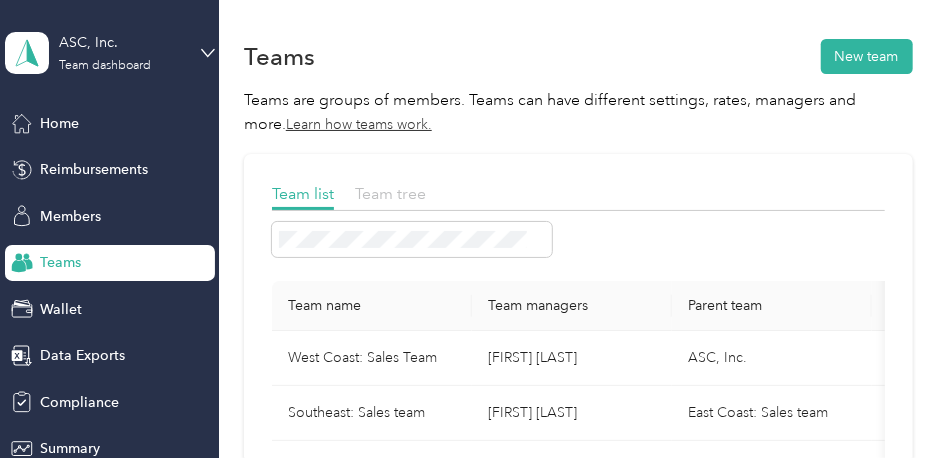 click on "Team tree" at bounding box center (390, 193) 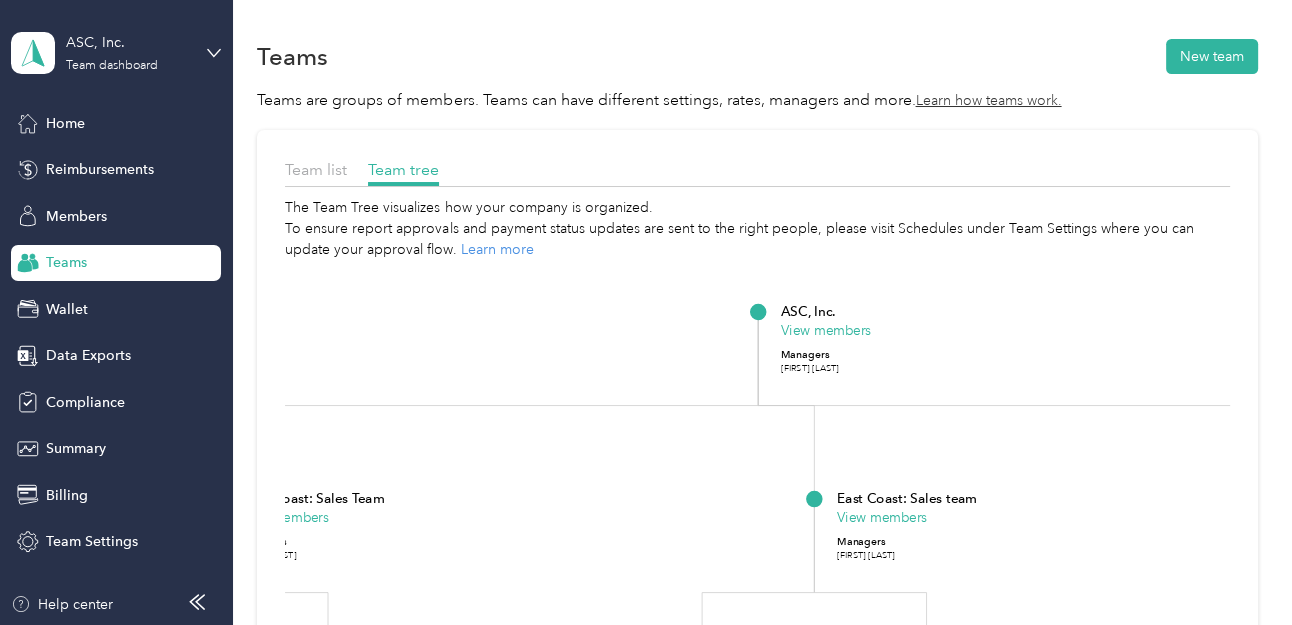 drag, startPoint x: 639, startPoint y: 412, endPoint x: 598, endPoint y: 347, distance: 76.8505 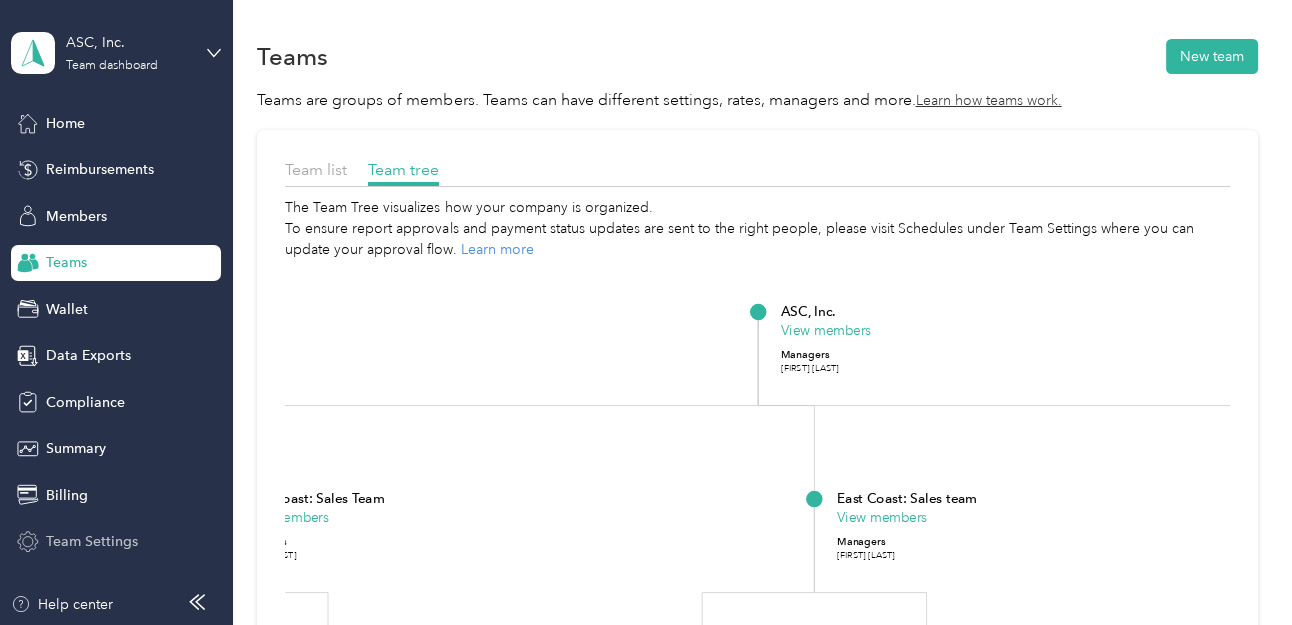 click on "Team Settings" at bounding box center (92, 541) 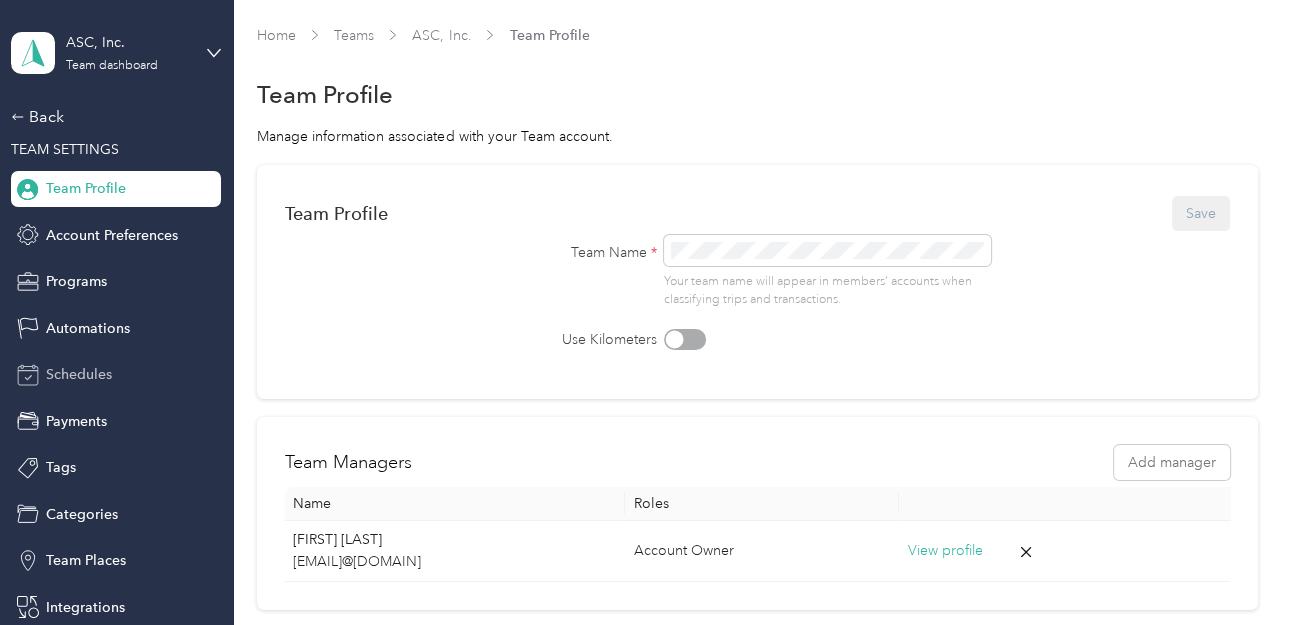 click on "Schedules" at bounding box center [79, 374] 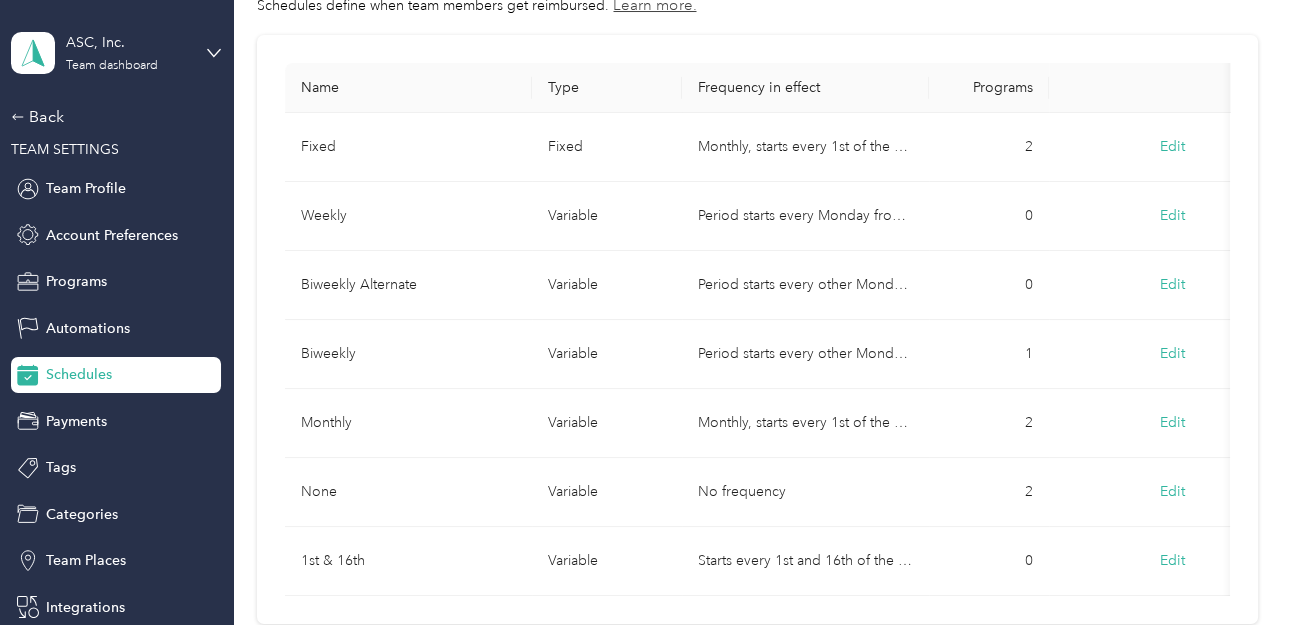 scroll, scrollTop: 134, scrollLeft: 0, axis: vertical 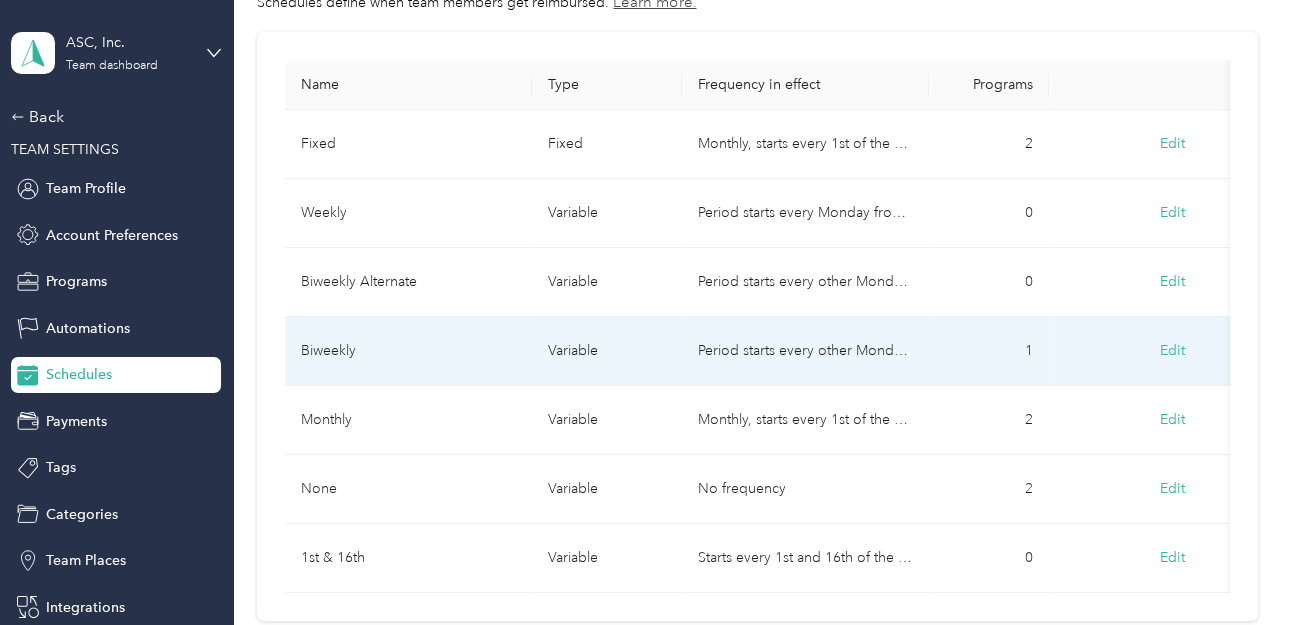 click on "Biweekly" at bounding box center (408, 351) 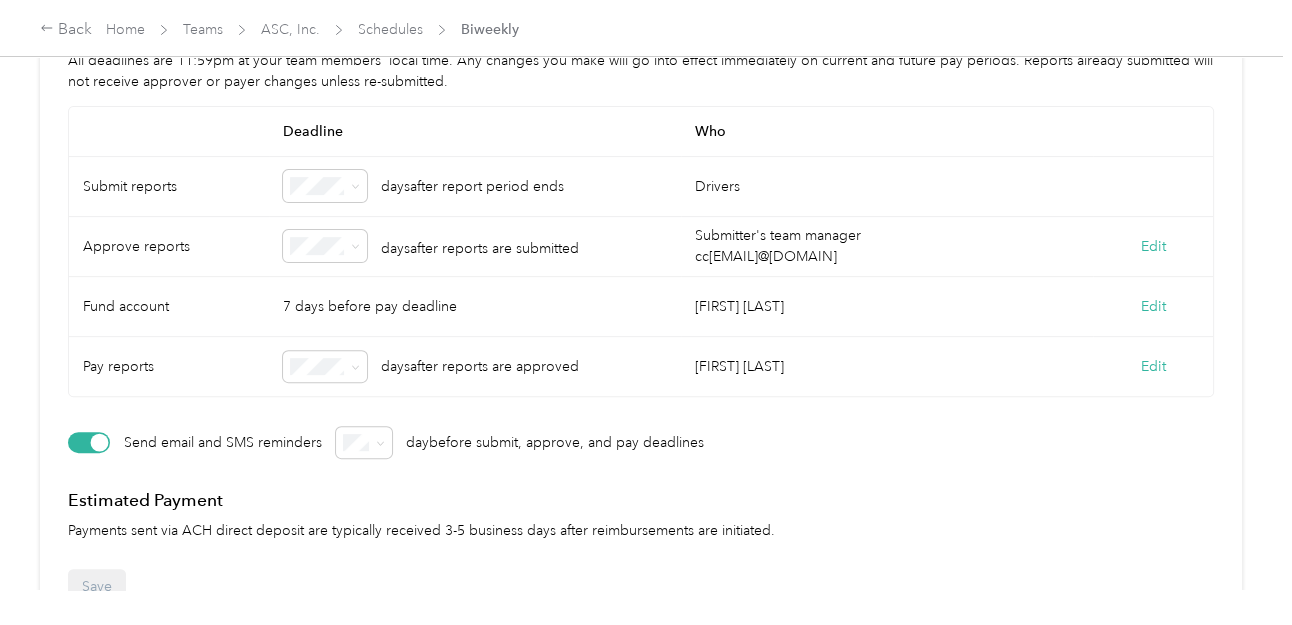 scroll, scrollTop: 614, scrollLeft: 0, axis: vertical 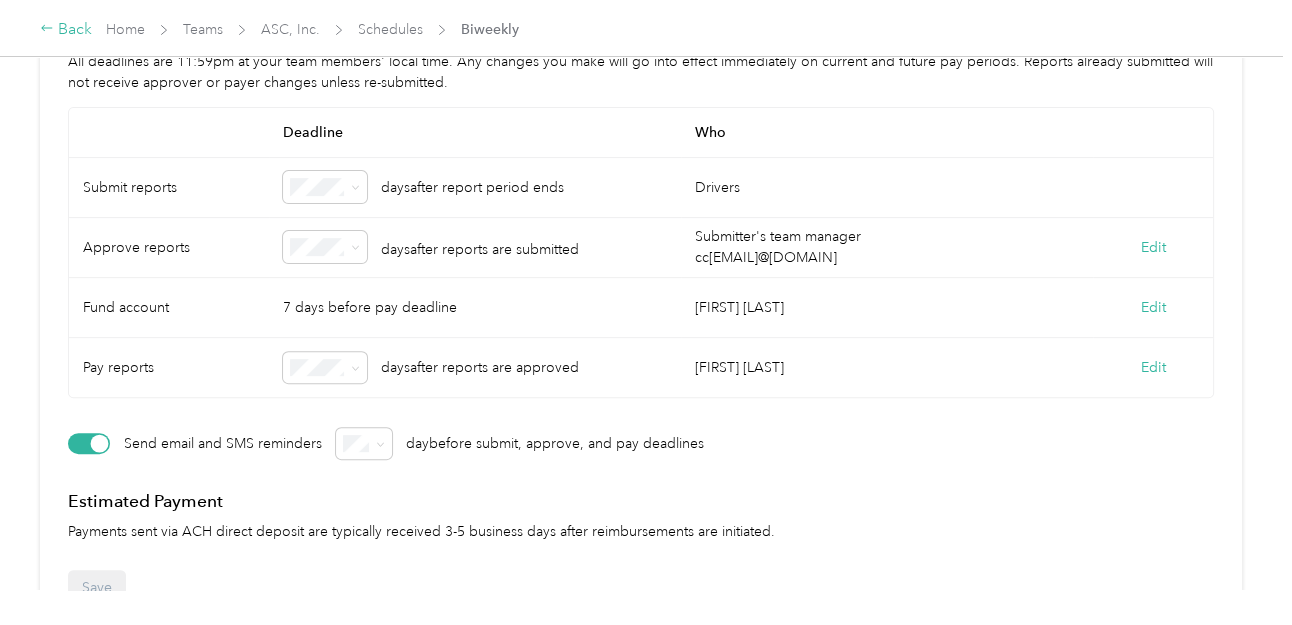 click on "Back" at bounding box center (66, 30) 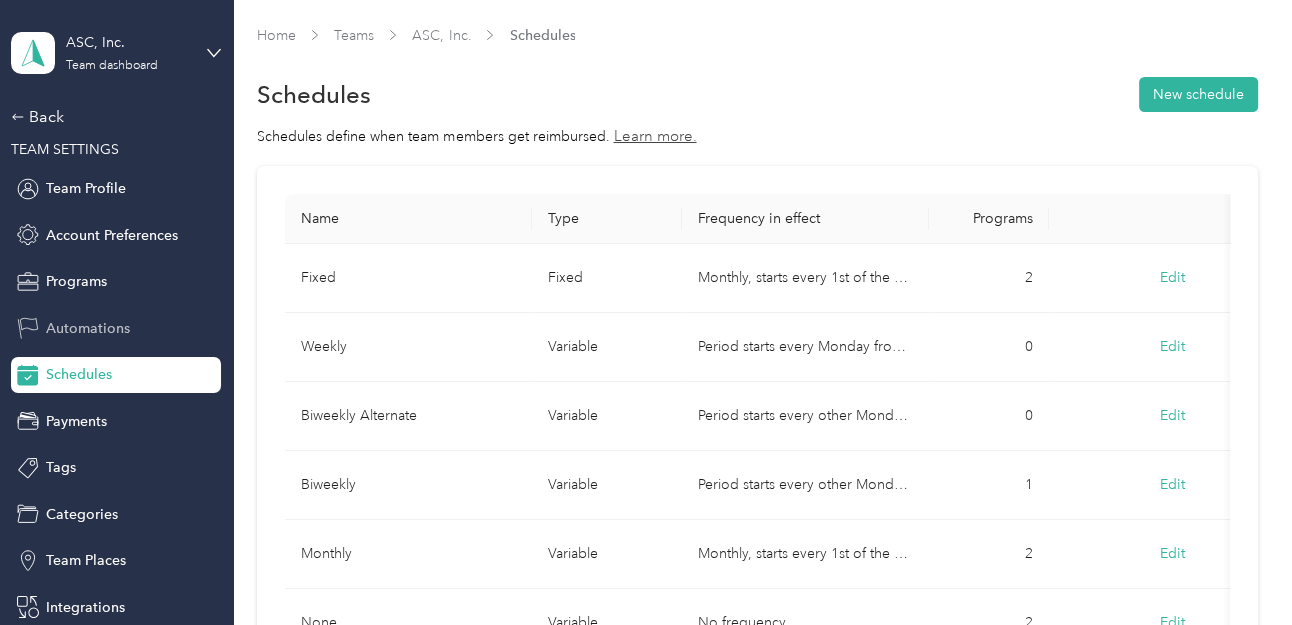 click on "Automations" at bounding box center (88, 328) 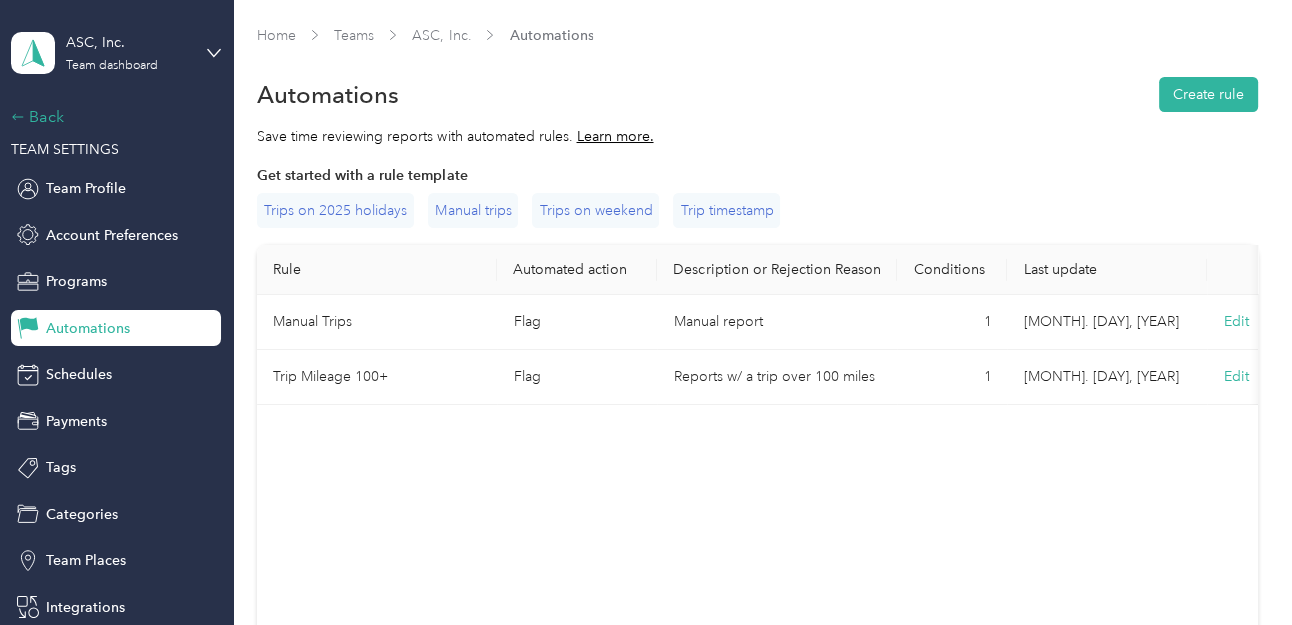click on "Back" at bounding box center [111, 117] 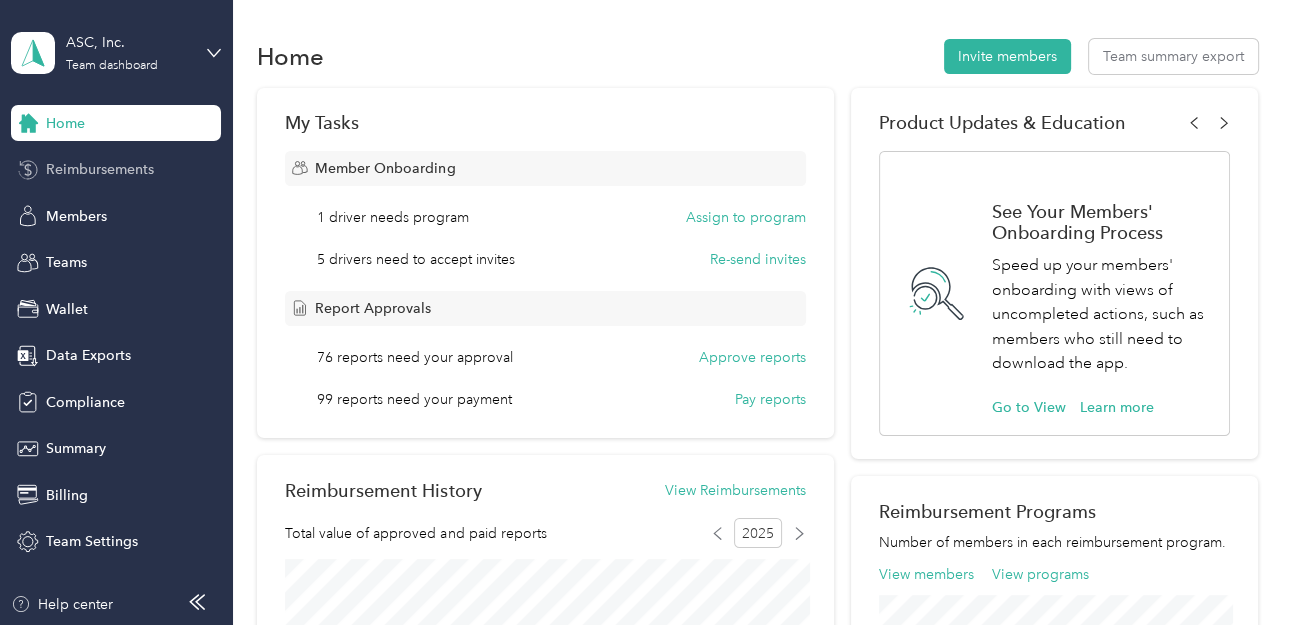 click on "Reimbursements" at bounding box center [100, 169] 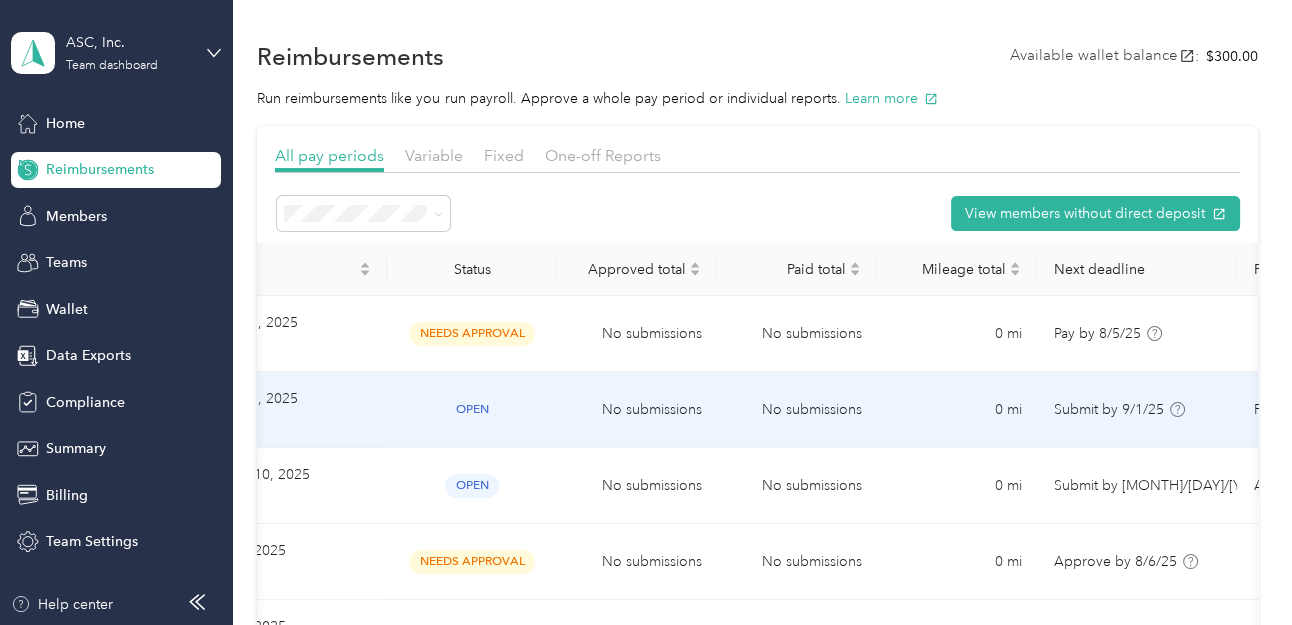 scroll, scrollTop: 0, scrollLeft: 192, axis: horizontal 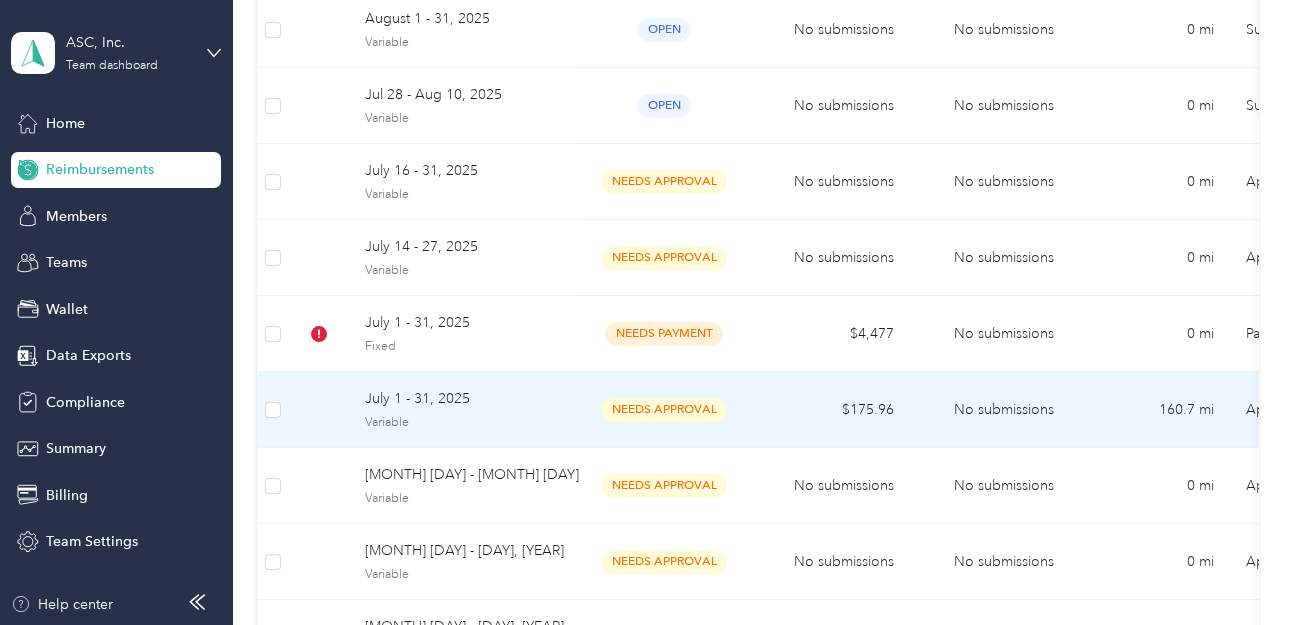 click on "July 1 - 31, 2025 Variable" at bounding box center [464, 410] 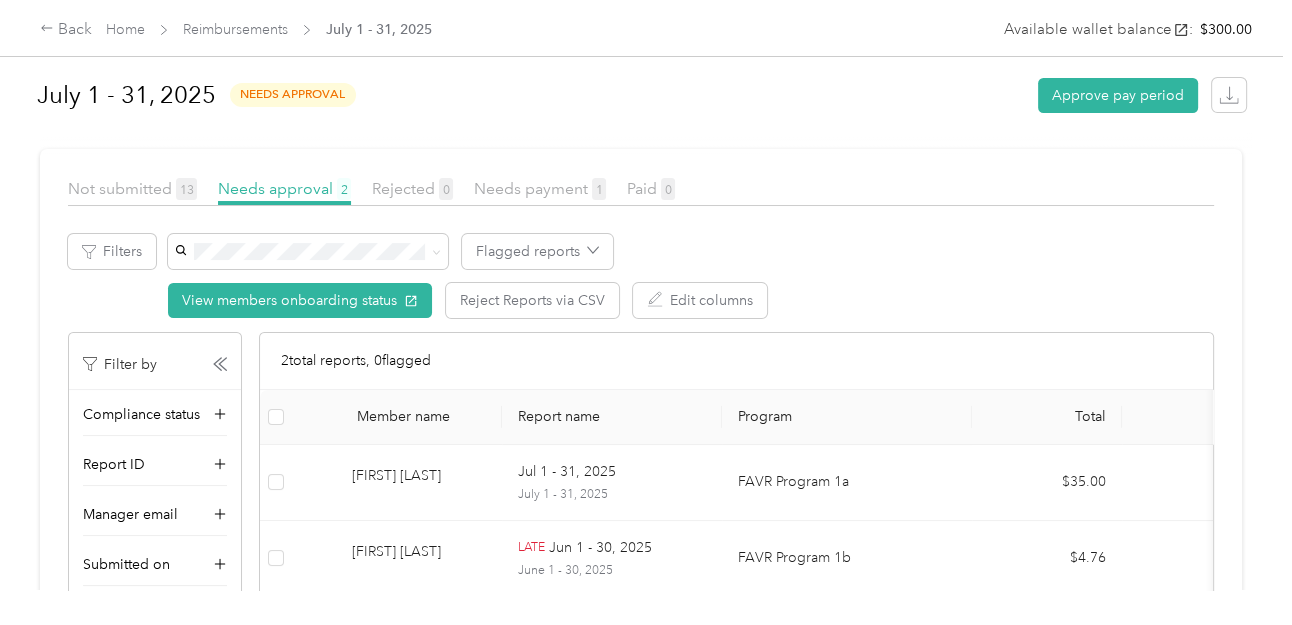 scroll, scrollTop: 222, scrollLeft: 0, axis: vertical 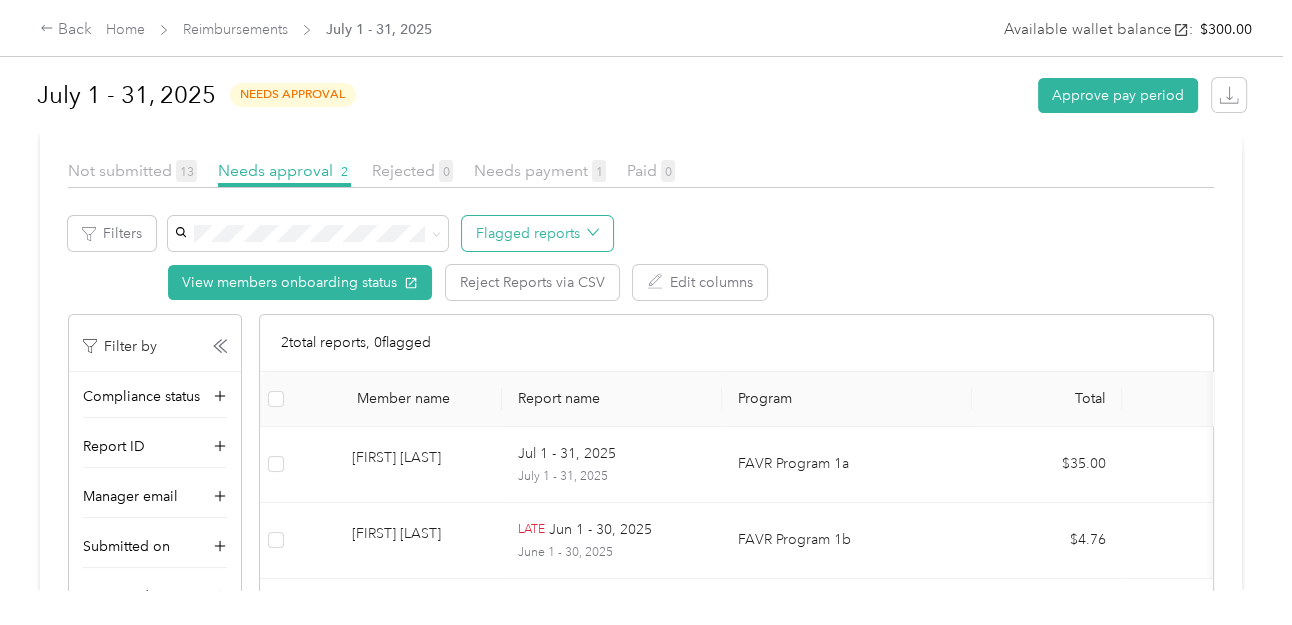 click on "Flagged reports" at bounding box center [537, 233] 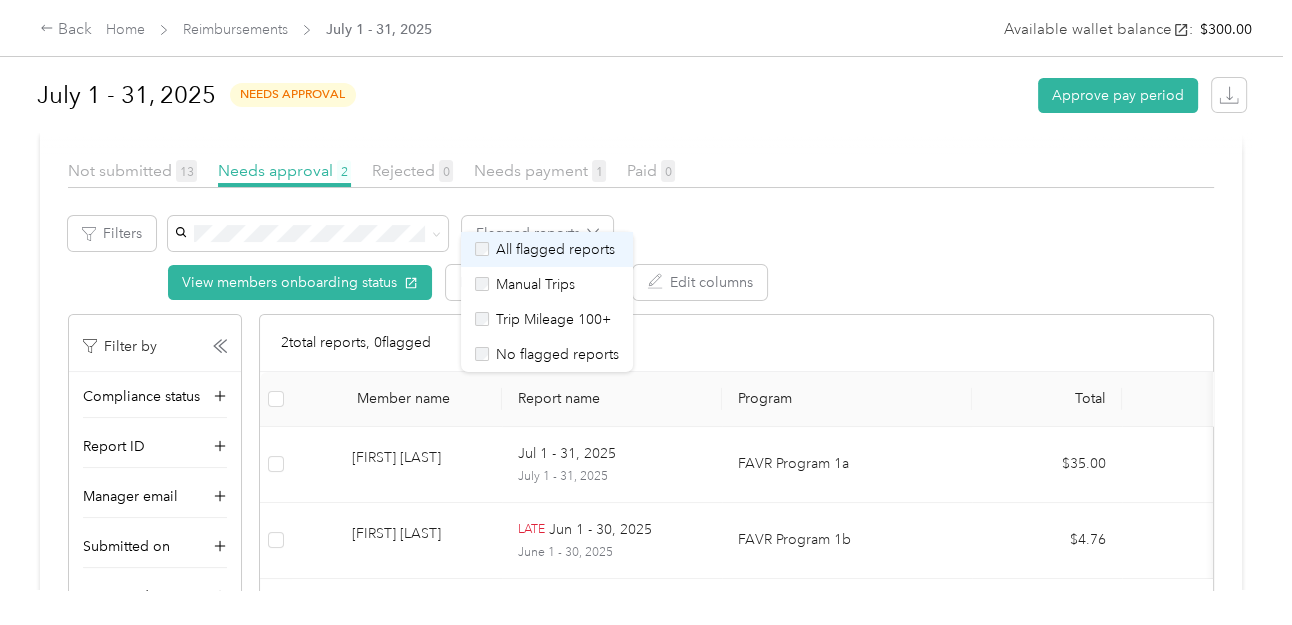 click on "All flagged reports" at bounding box center [545, 249] 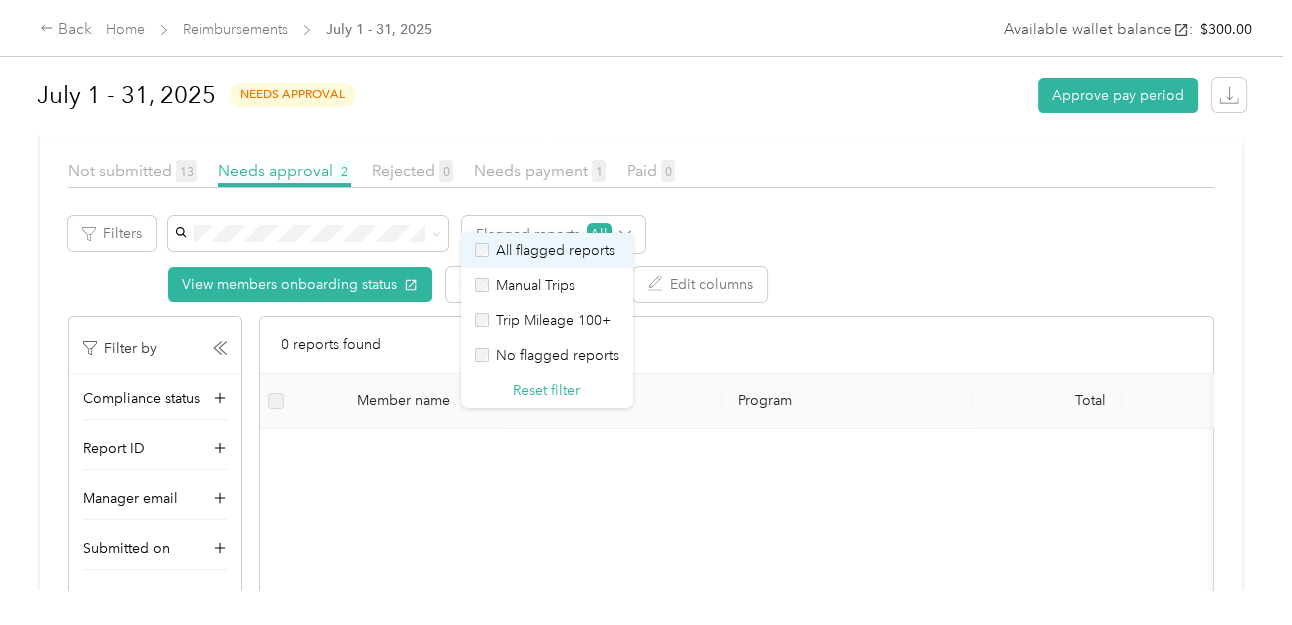 click on "All flagged reports" at bounding box center (545, 250) 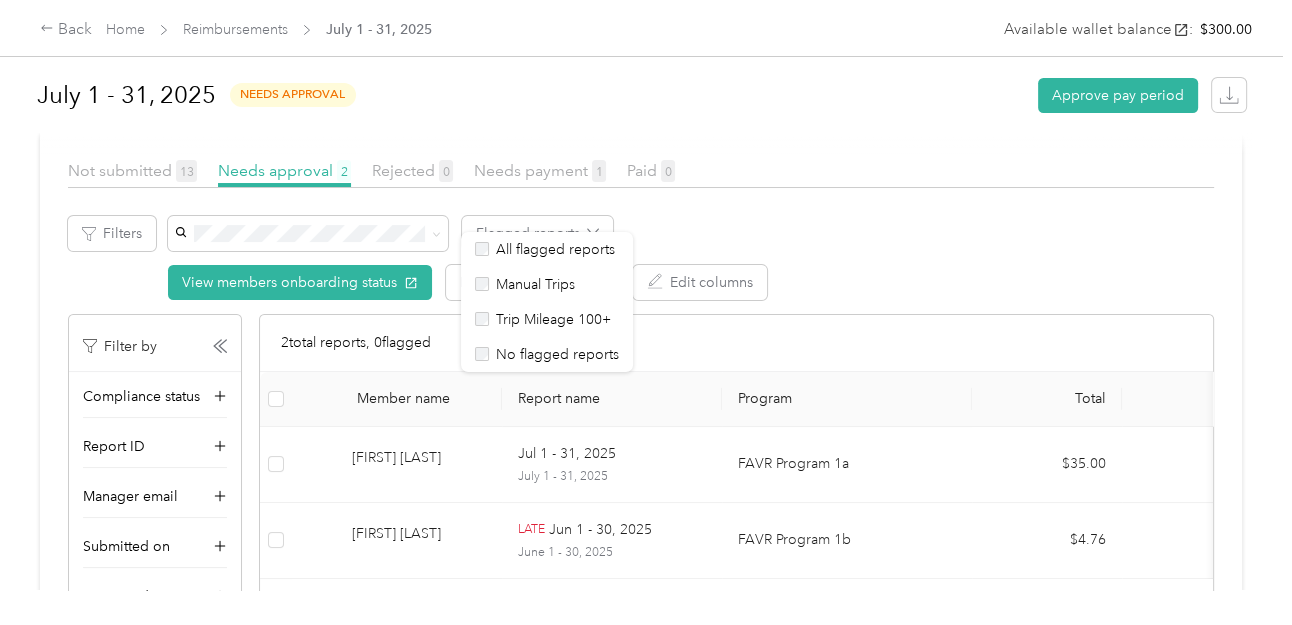 click on "Flagged reports View members onboarding status Reject Reports via CSV Edit columns" at bounding box center [691, 258] 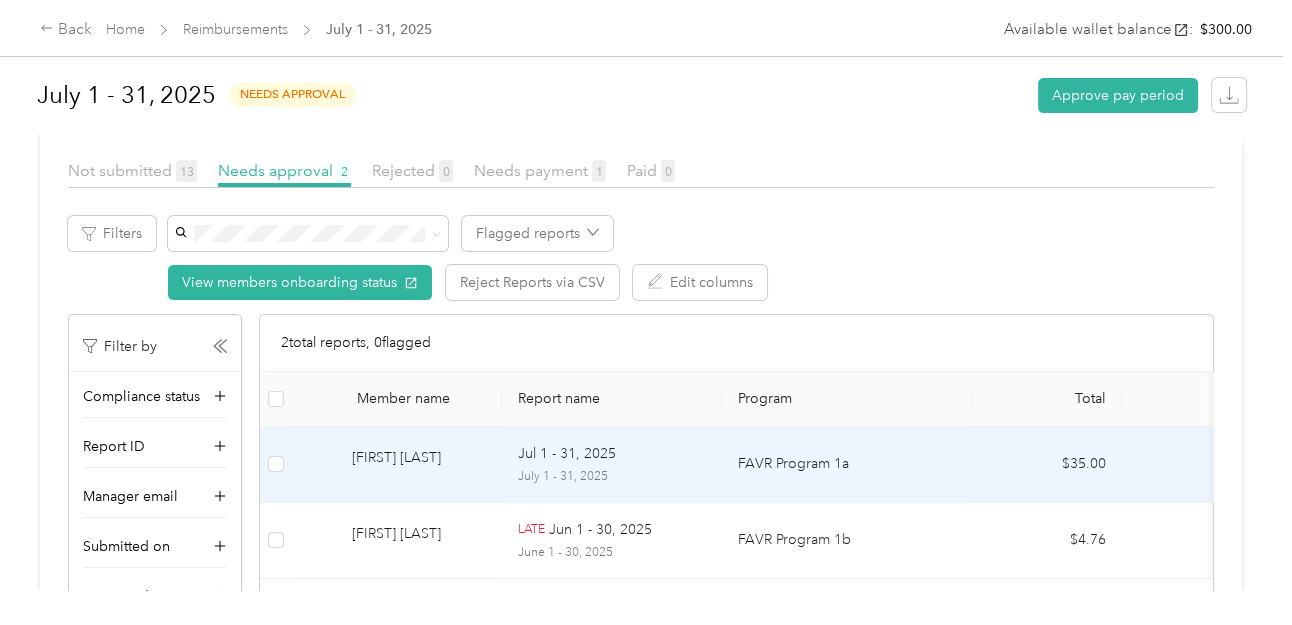 click on "Jul 1 - 31, 2025 July 1 - 31, 2025" at bounding box center [612, 464] 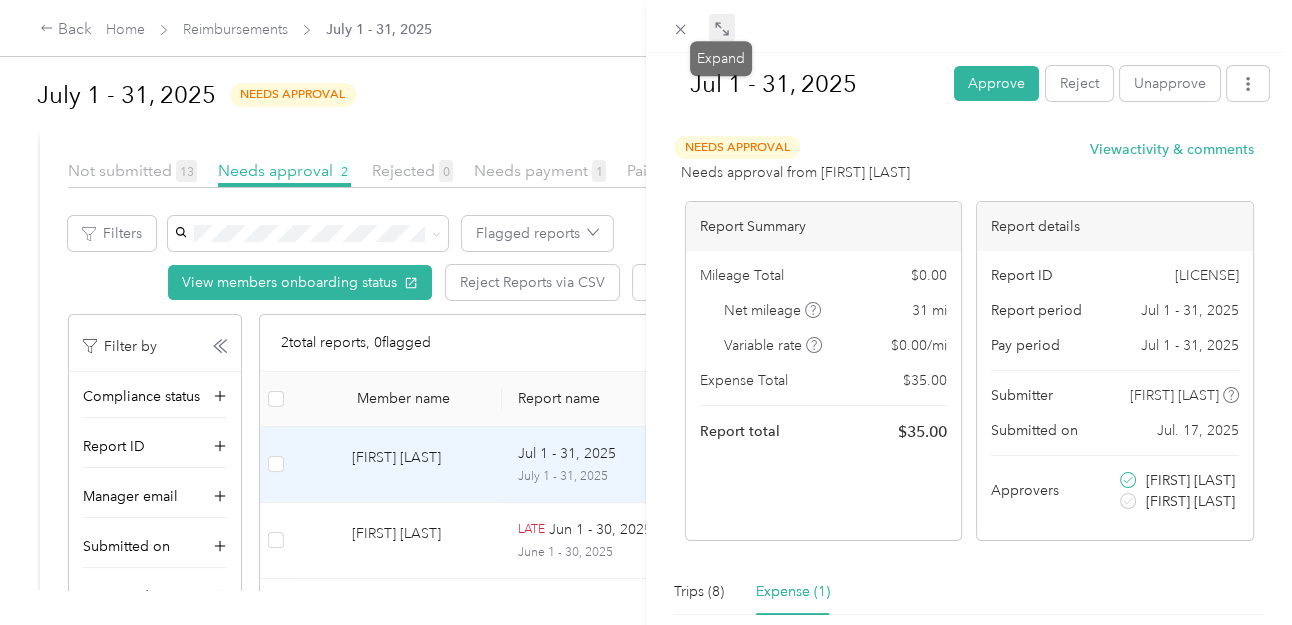click 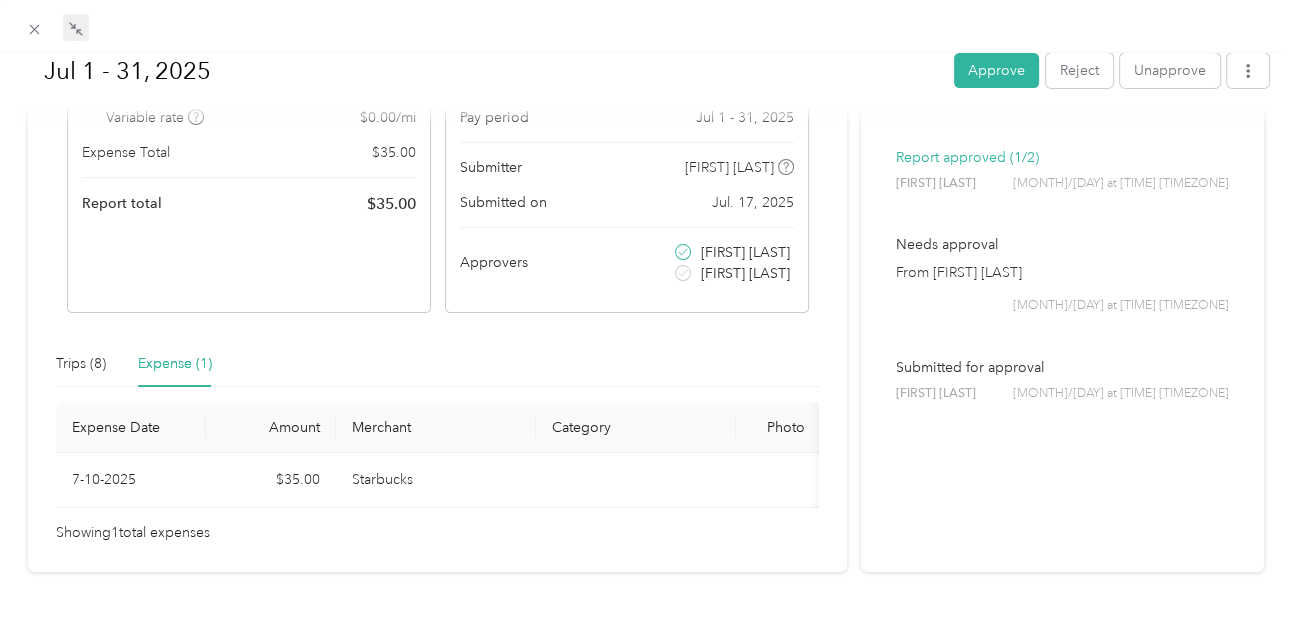 scroll, scrollTop: 288, scrollLeft: 0, axis: vertical 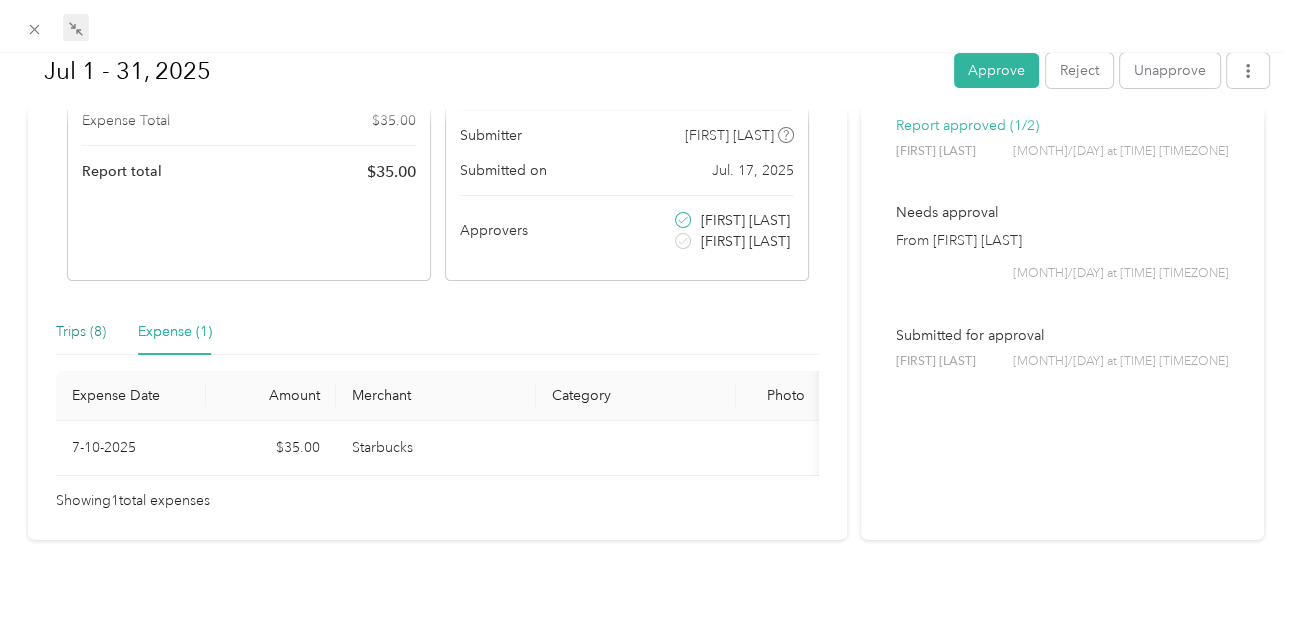 click on "Trips (8)" at bounding box center [81, 332] 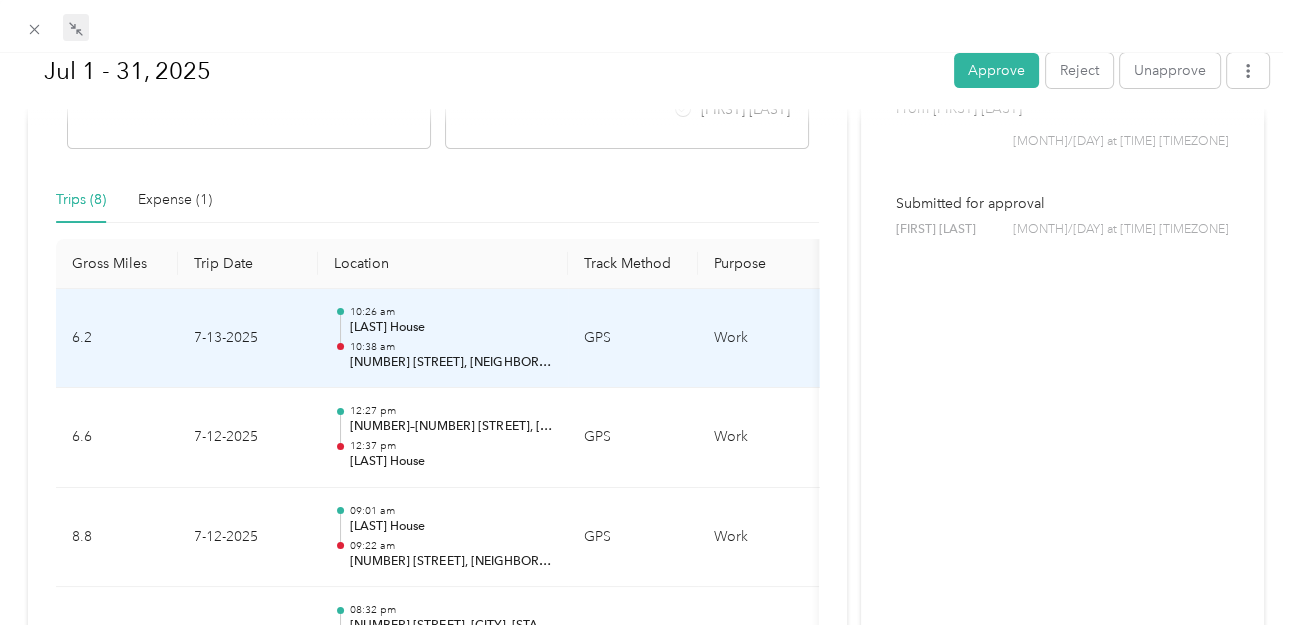 scroll, scrollTop: 432, scrollLeft: 0, axis: vertical 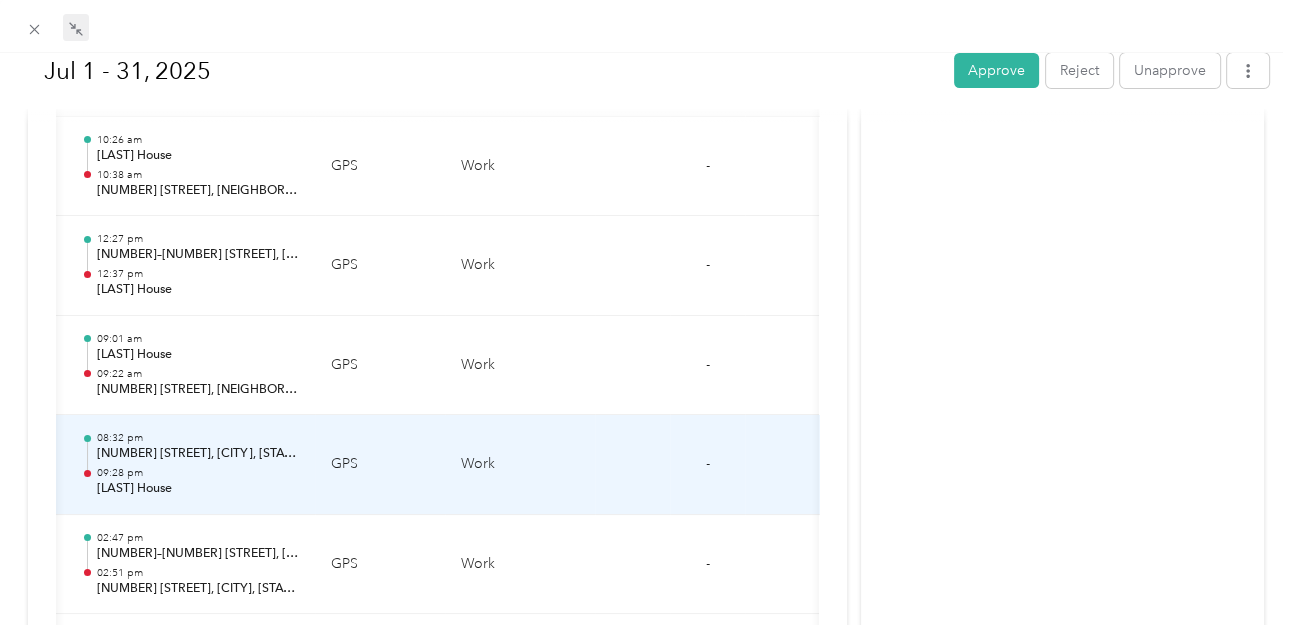 click on "[NUMBER] [STREET], [CITY], [STATE]" at bounding box center [198, 454] 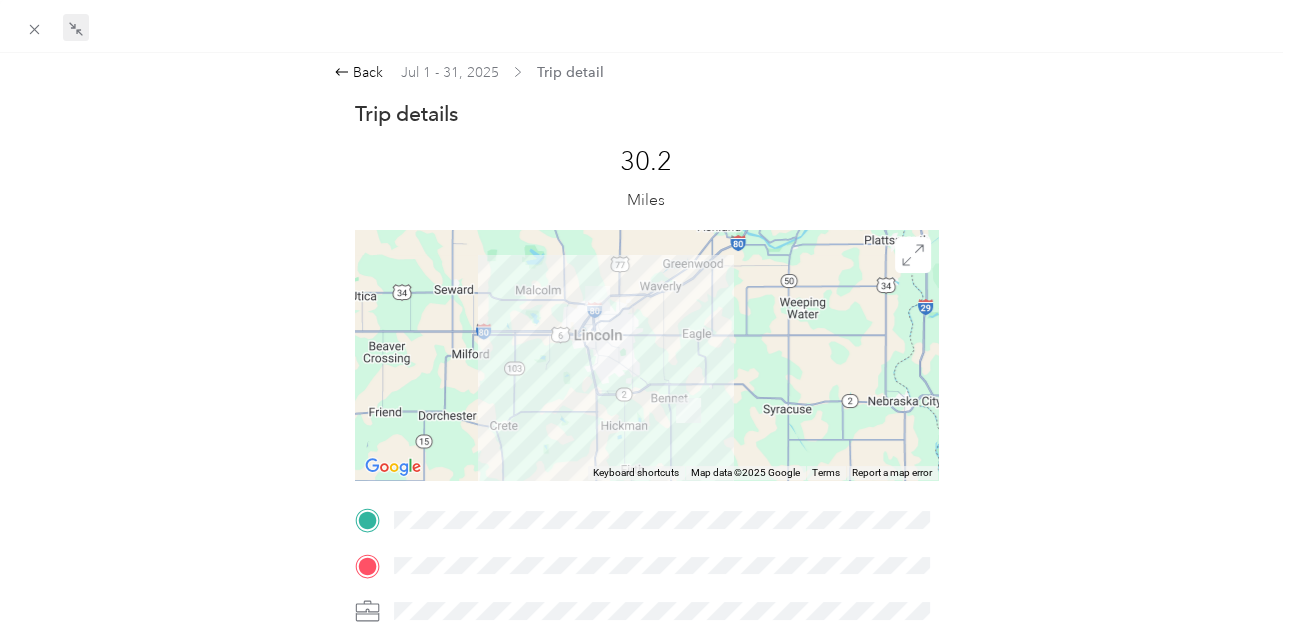 scroll, scrollTop: 0, scrollLeft: 0, axis: both 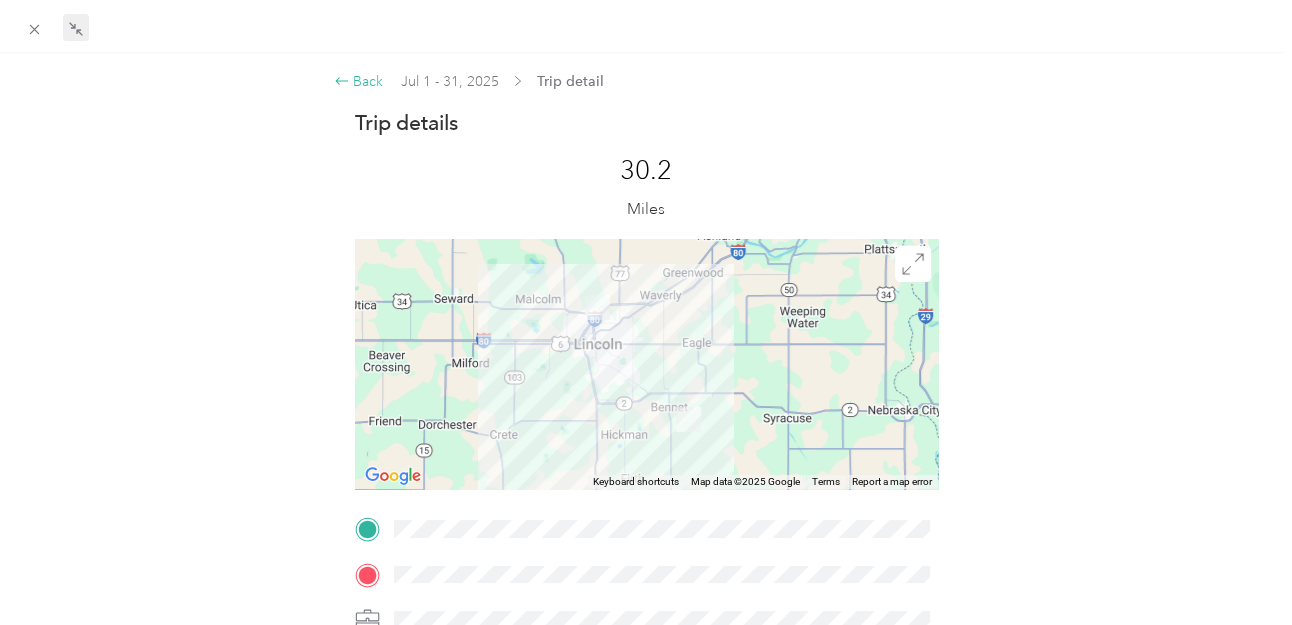 click on "Back" at bounding box center [359, 81] 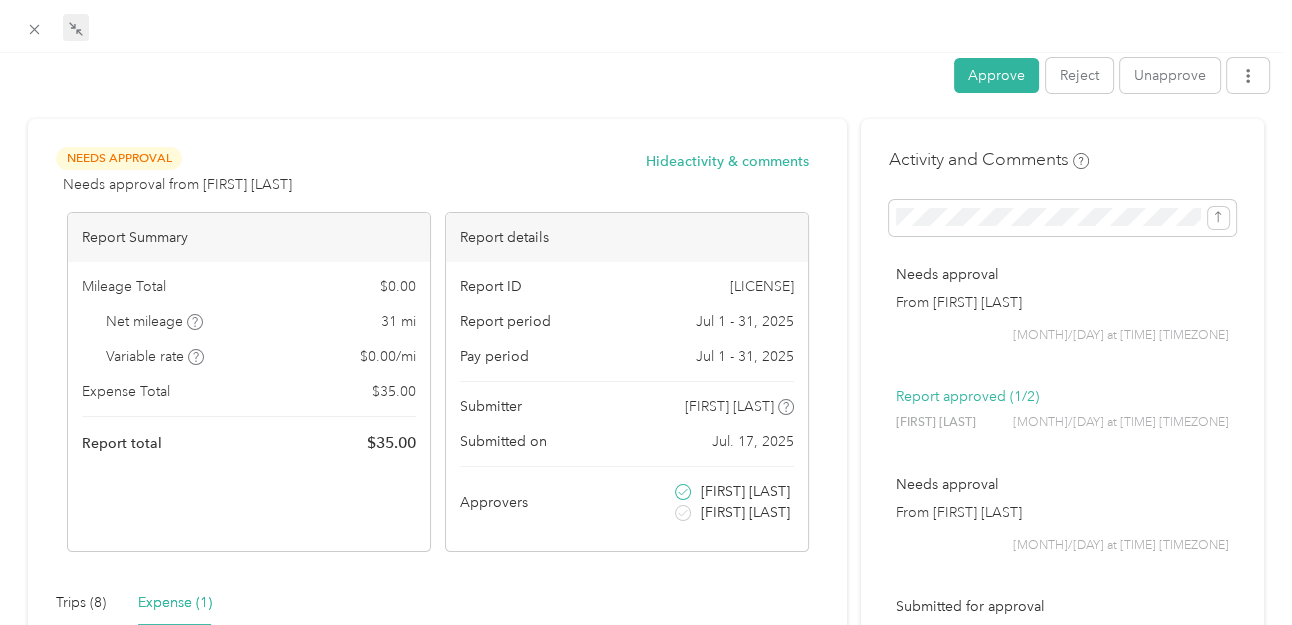 scroll, scrollTop: 17, scrollLeft: 0, axis: vertical 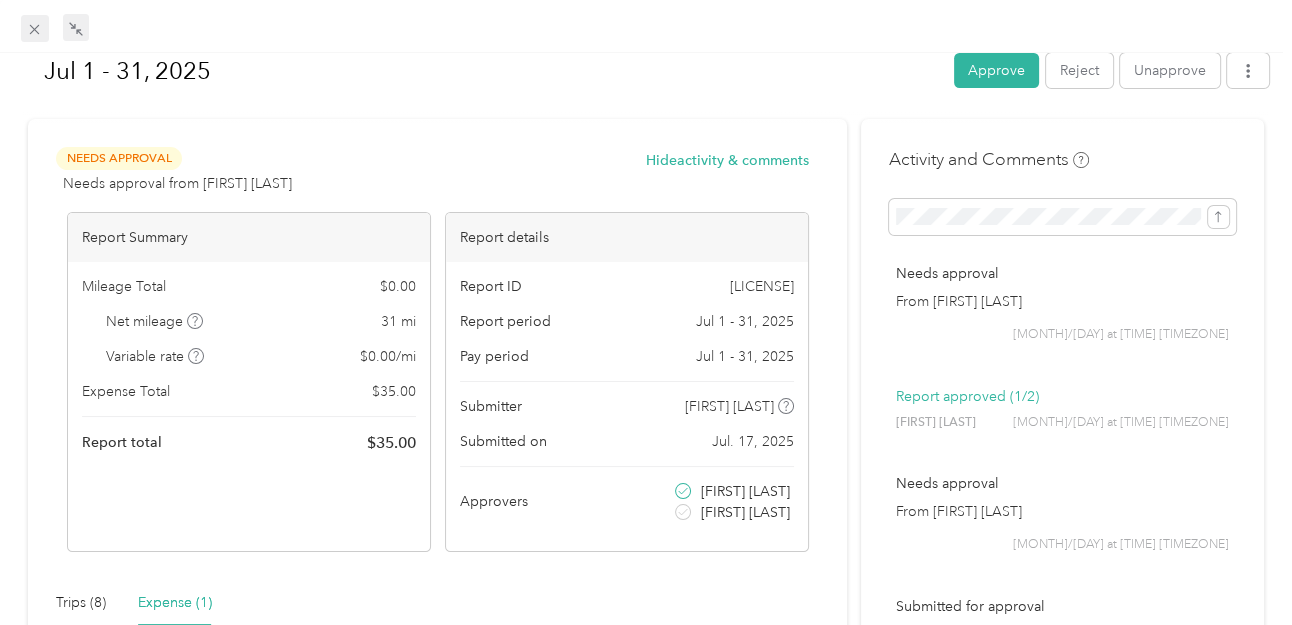 click 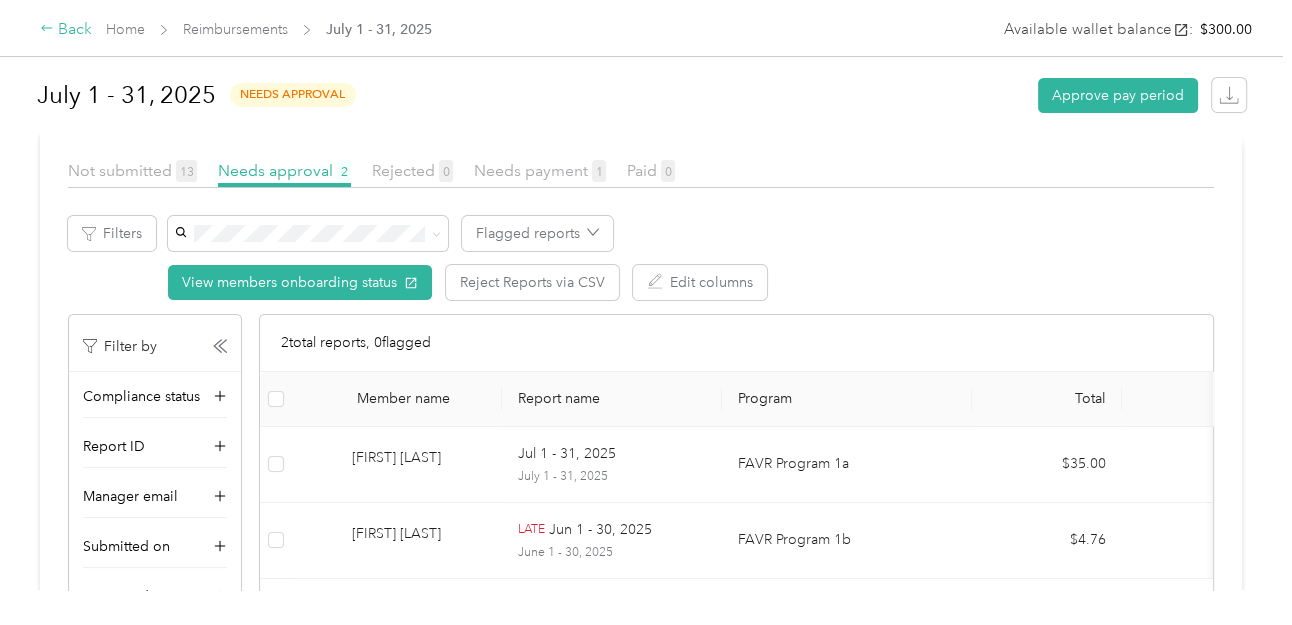 click on "Back" at bounding box center (66, 30) 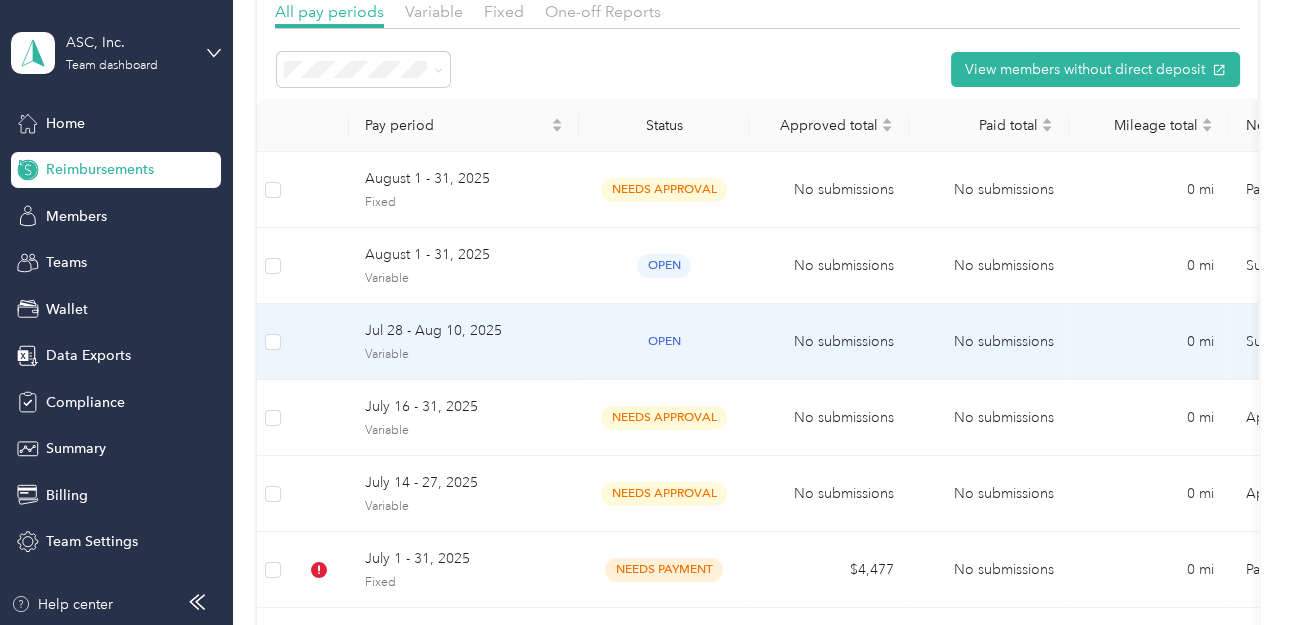 scroll, scrollTop: 203, scrollLeft: 0, axis: vertical 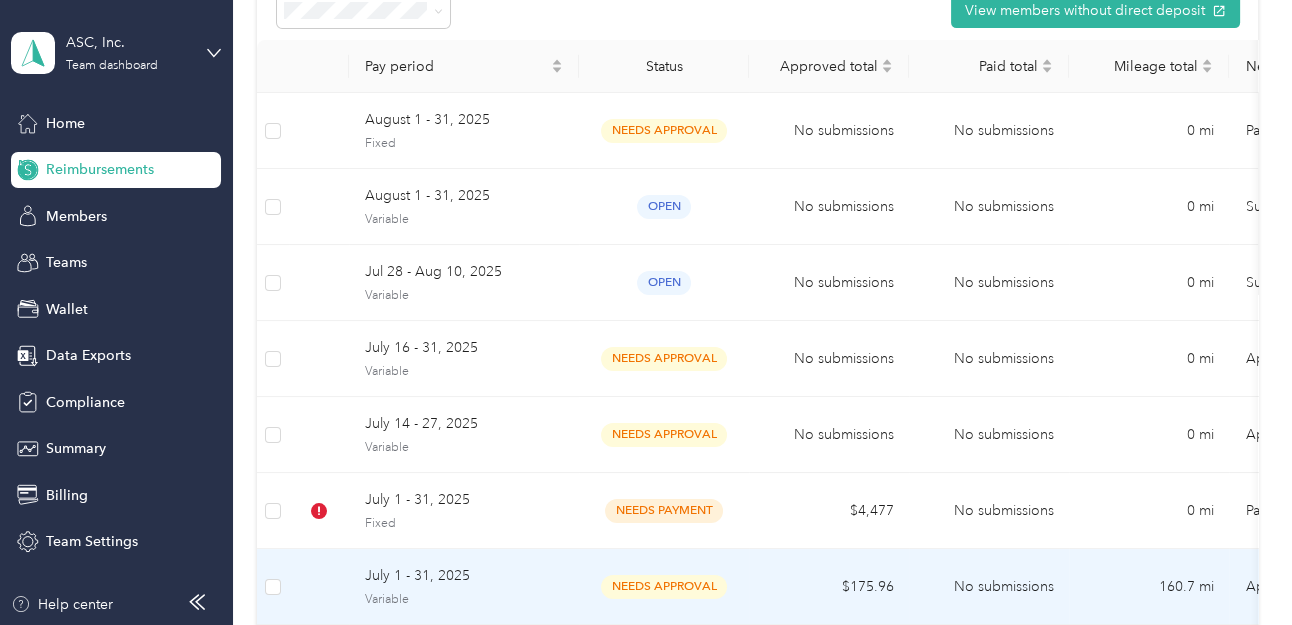 click on "July 1 - 31, 2025" at bounding box center (464, 576) 